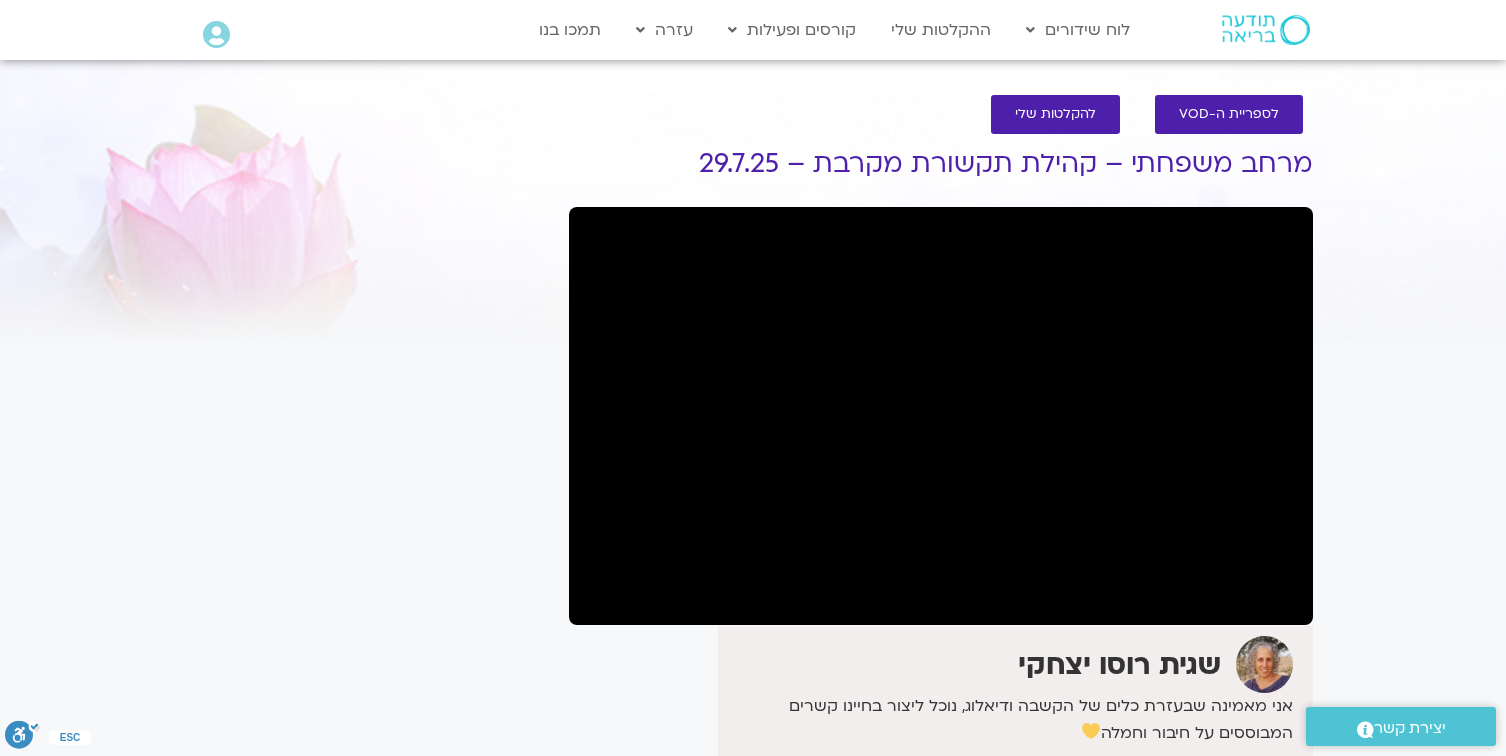 scroll, scrollTop: 0, scrollLeft: 0, axis: both 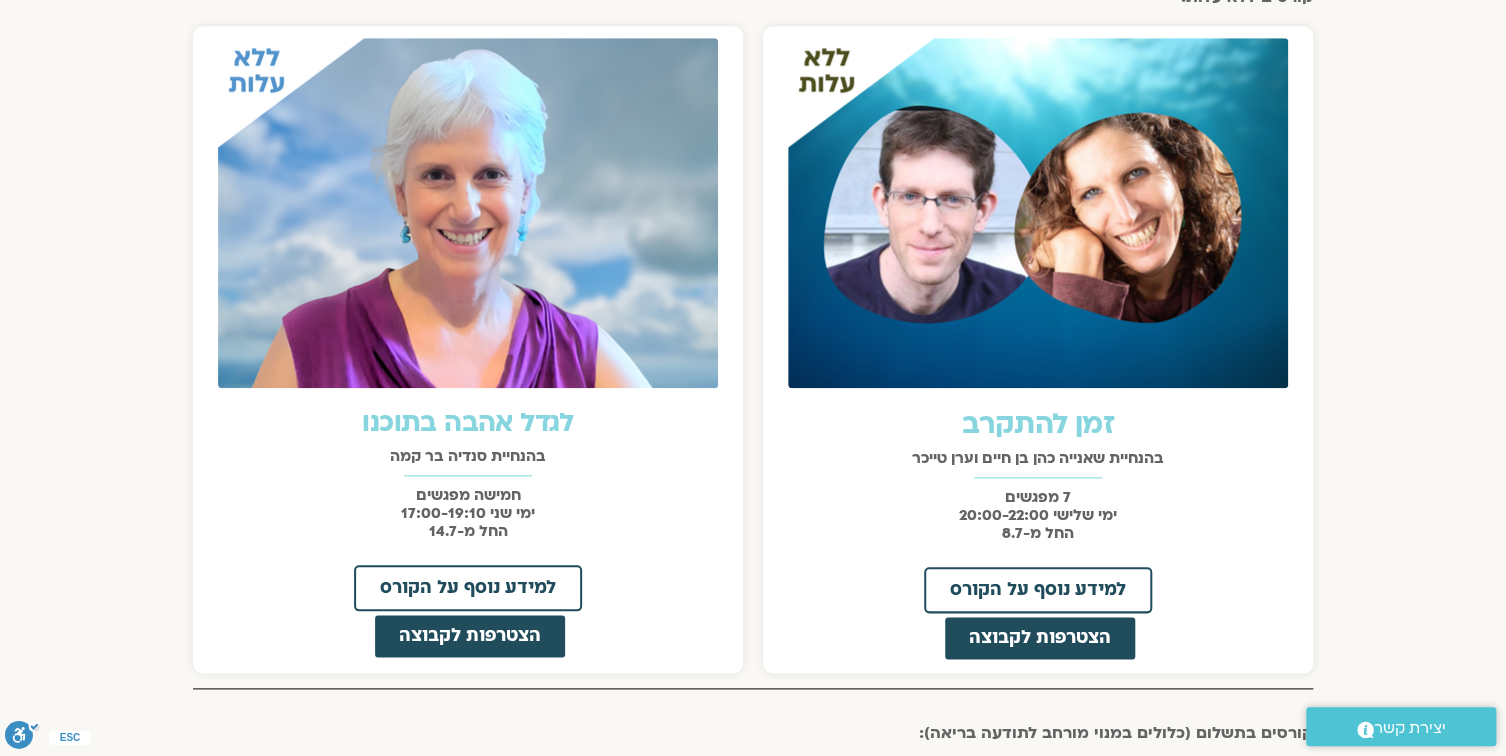 click on "לגדל אהבה בתוכנו" at bounding box center [467, 423] 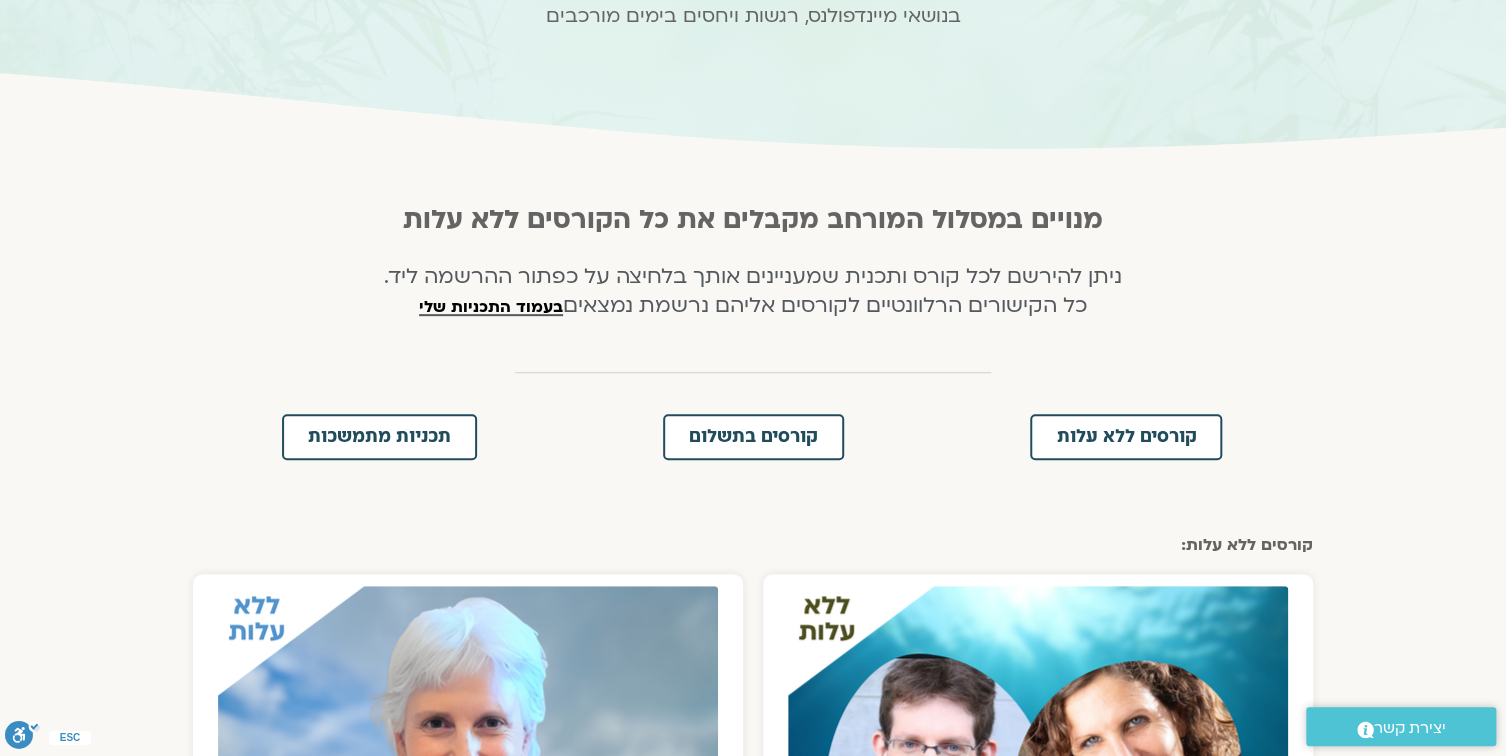 scroll, scrollTop: 0, scrollLeft: 0, axis: both 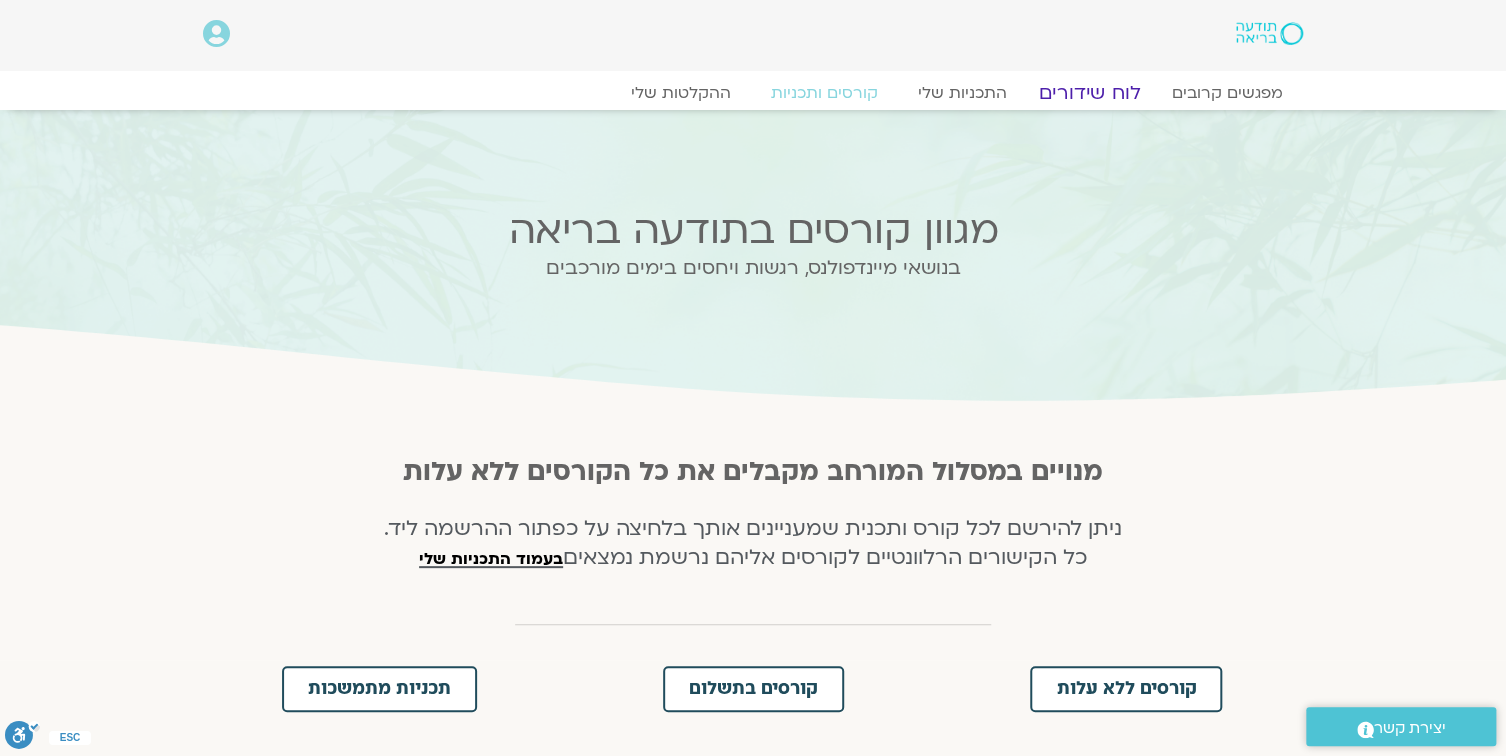 click on "לוח שידורים" 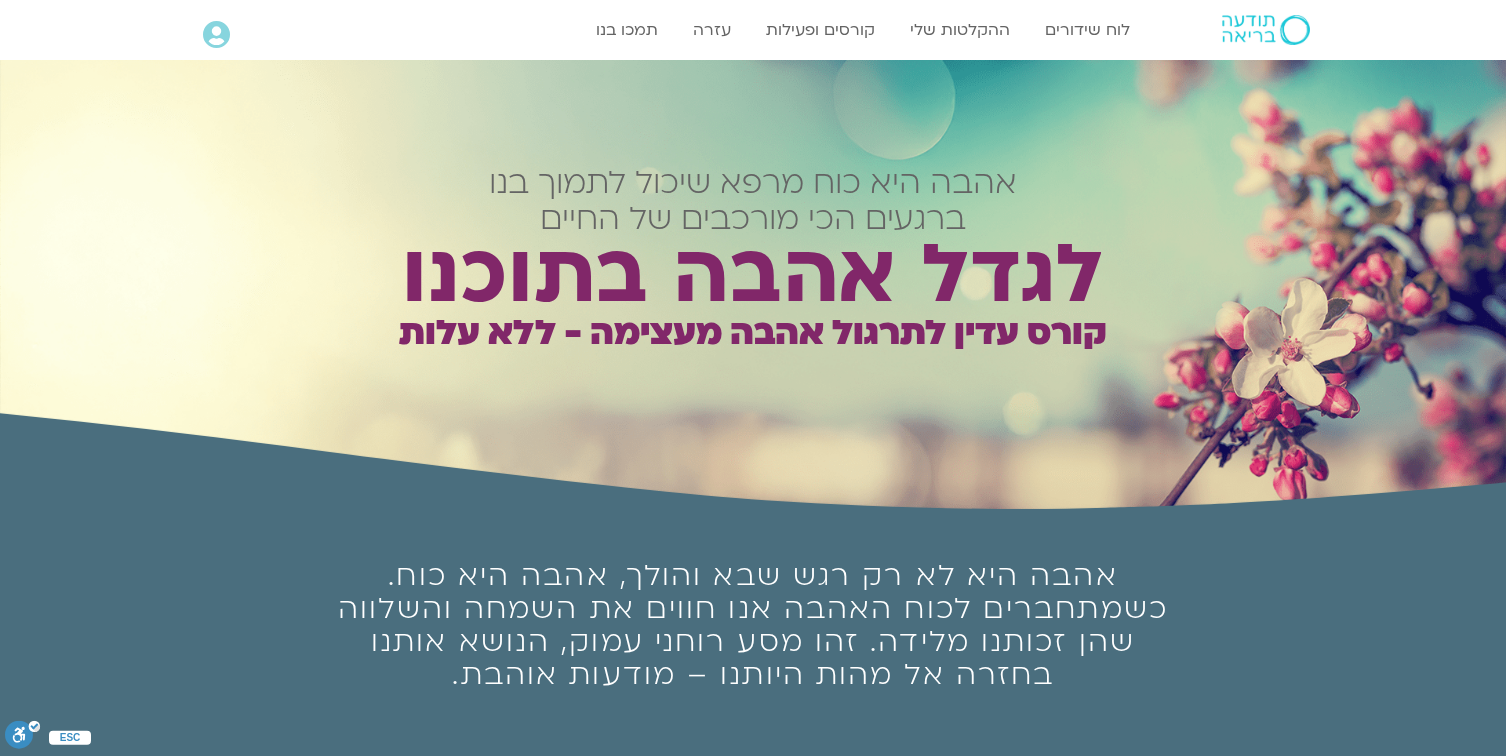 scroll, scrollTop: 0, scrollLeft: 0, axis: both 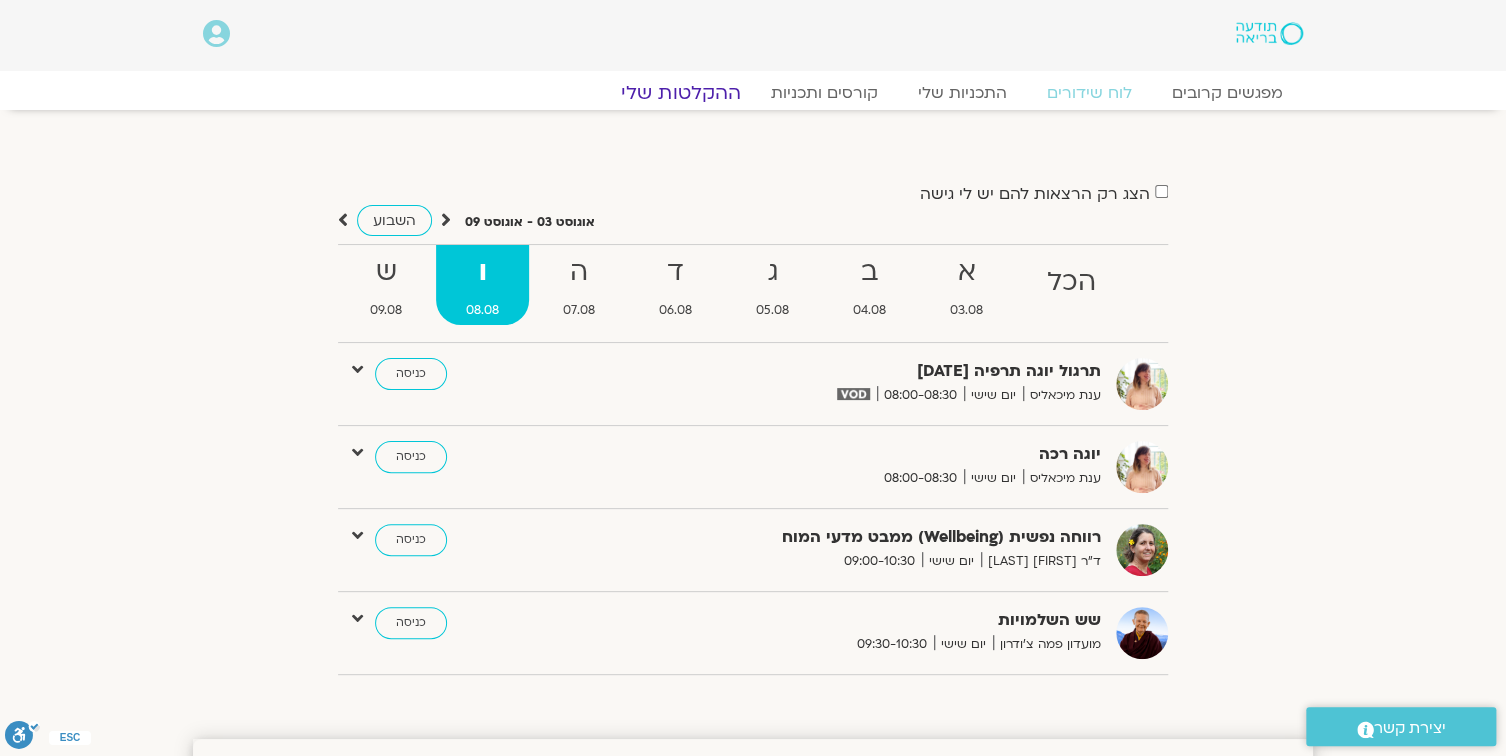 click on "ההקלטות שלי" 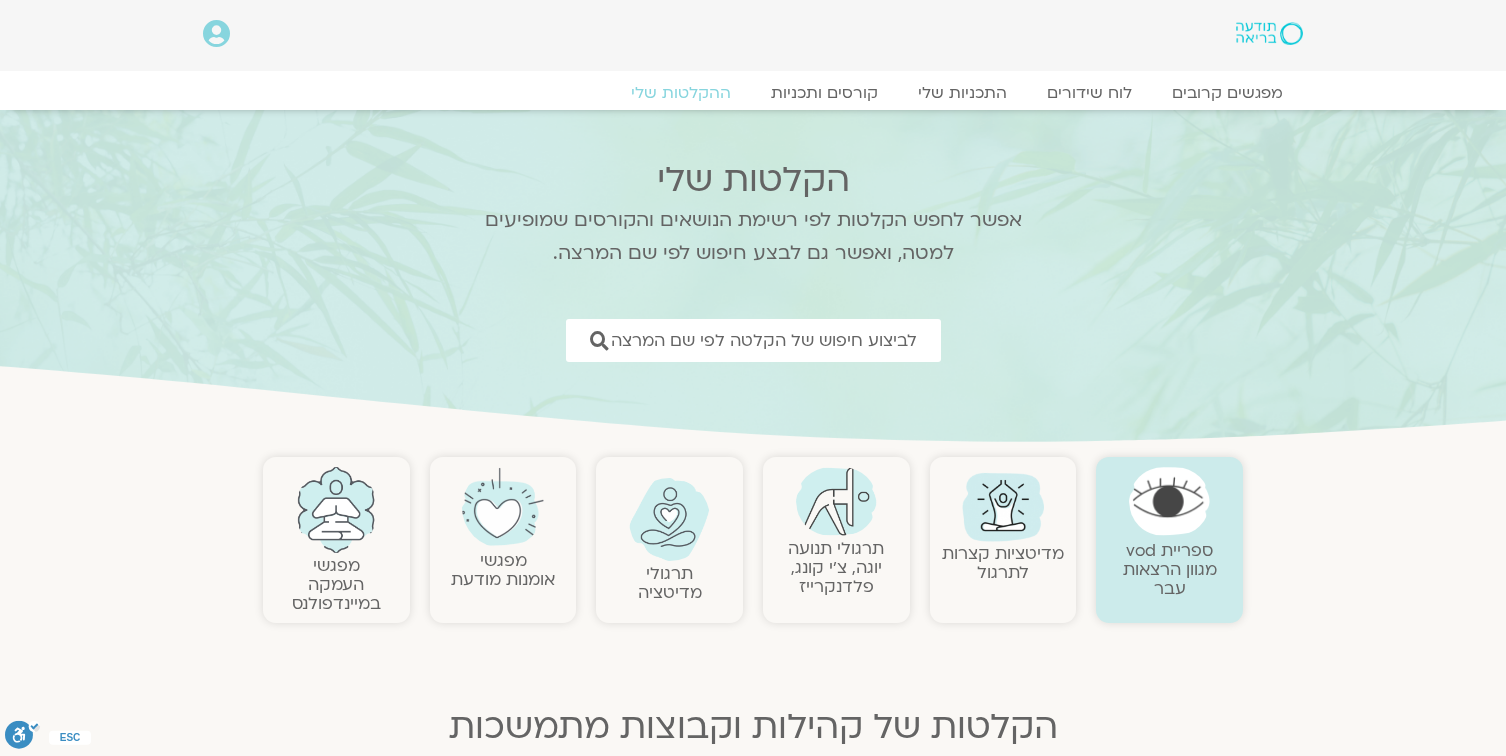 scroll, scrollTop: 0, scrollLeft: 0, axis: both 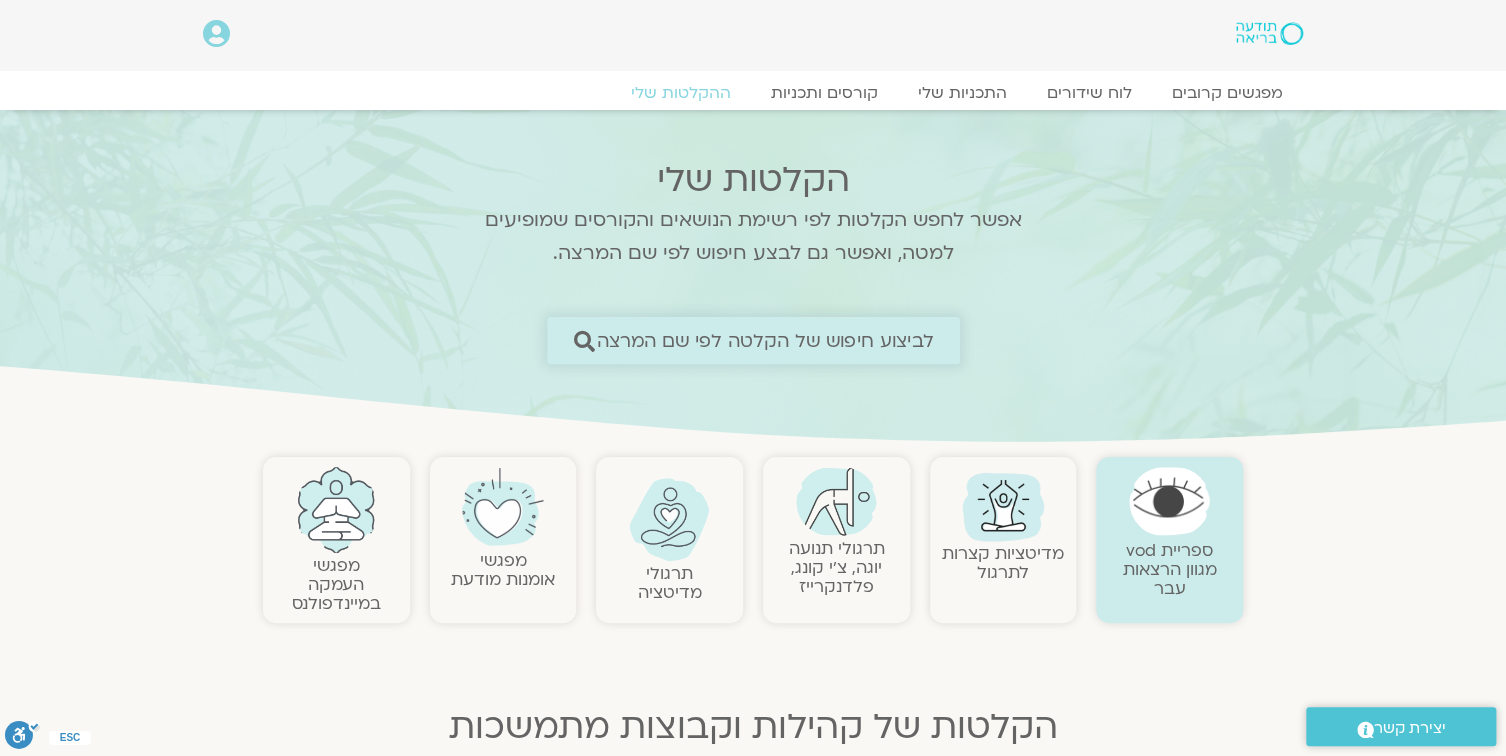 click on "לביצוע חיפוש של הקלטה לפי שם המרצה" at bounding box center [765, 340] 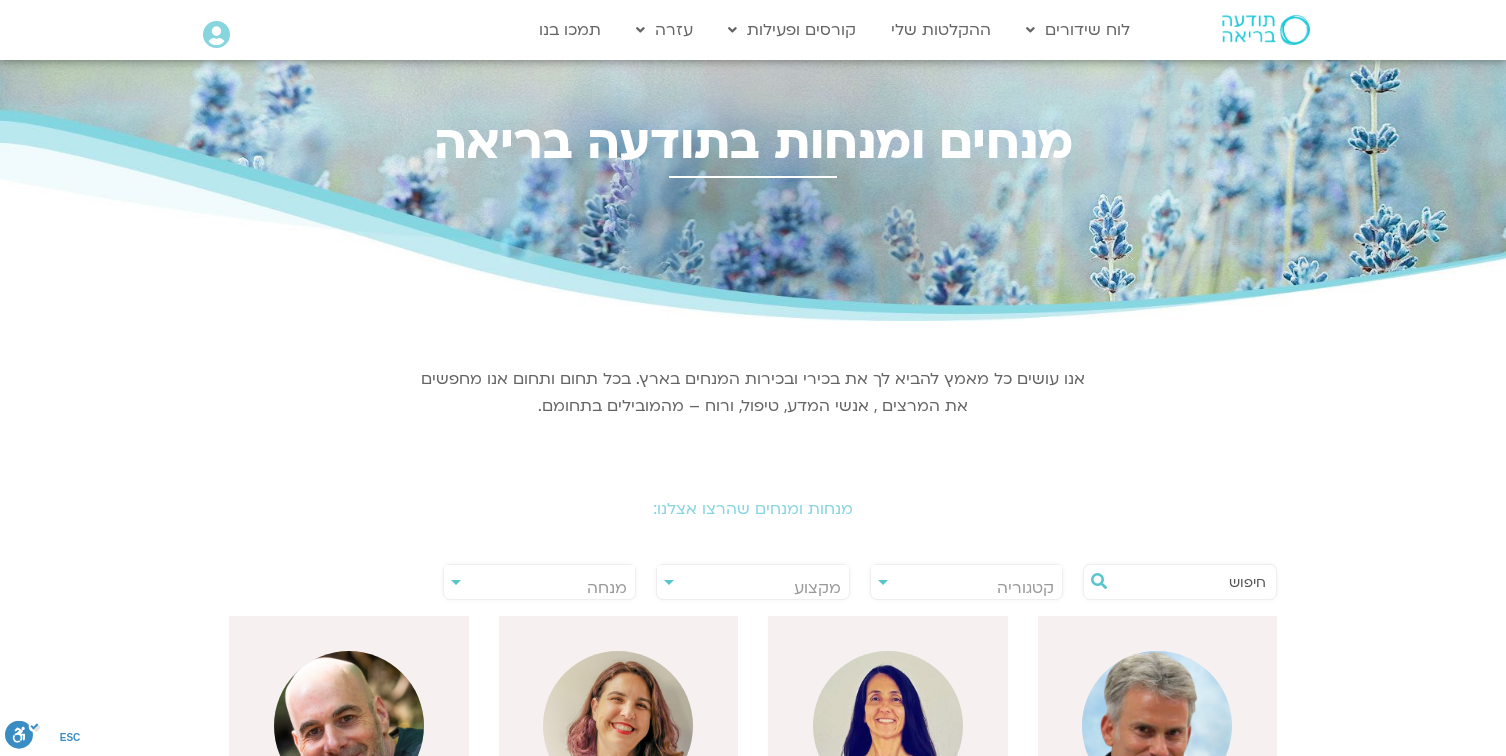 scroll, scrollTop: 0, scrollLeft: 0, axis: both 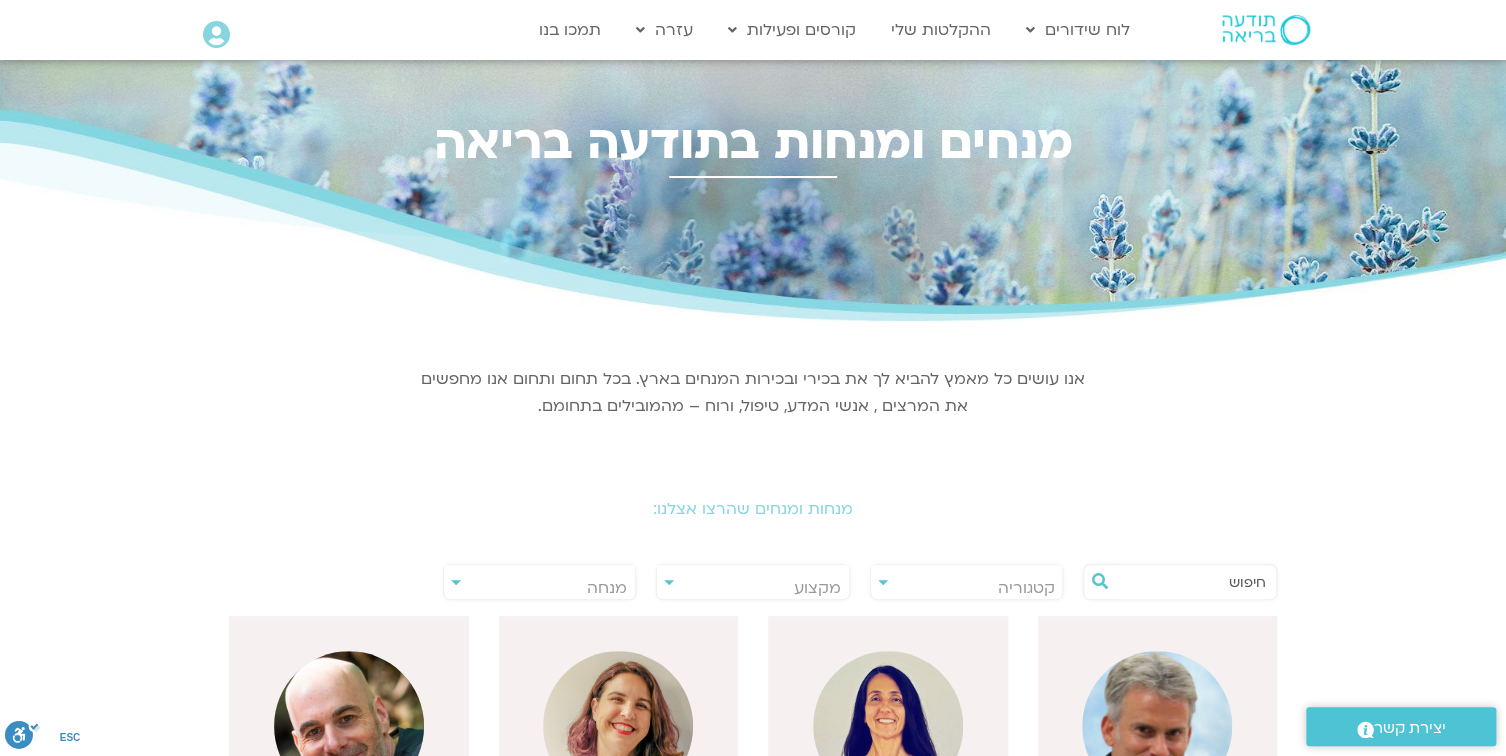 click at bounding box center [1190, 582] 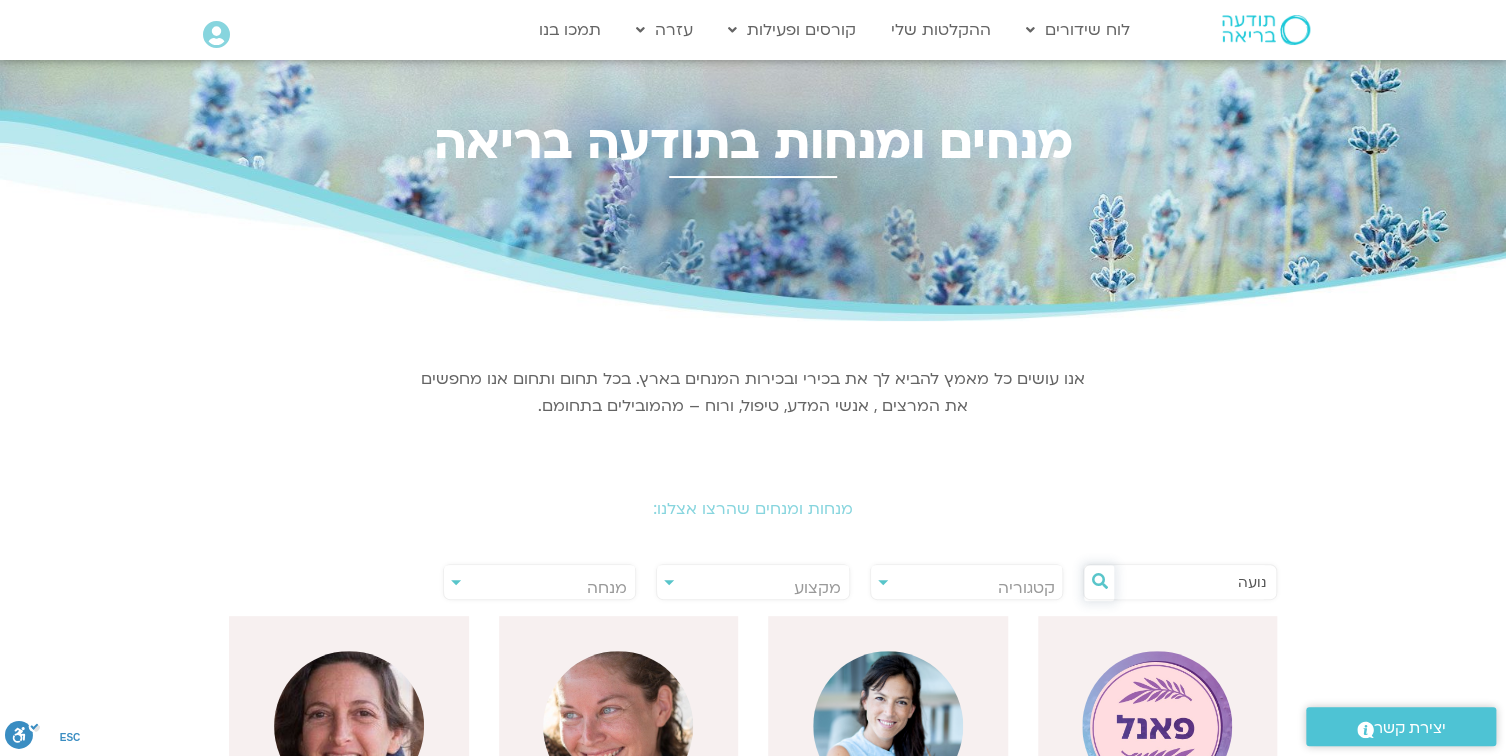type on "נועה" 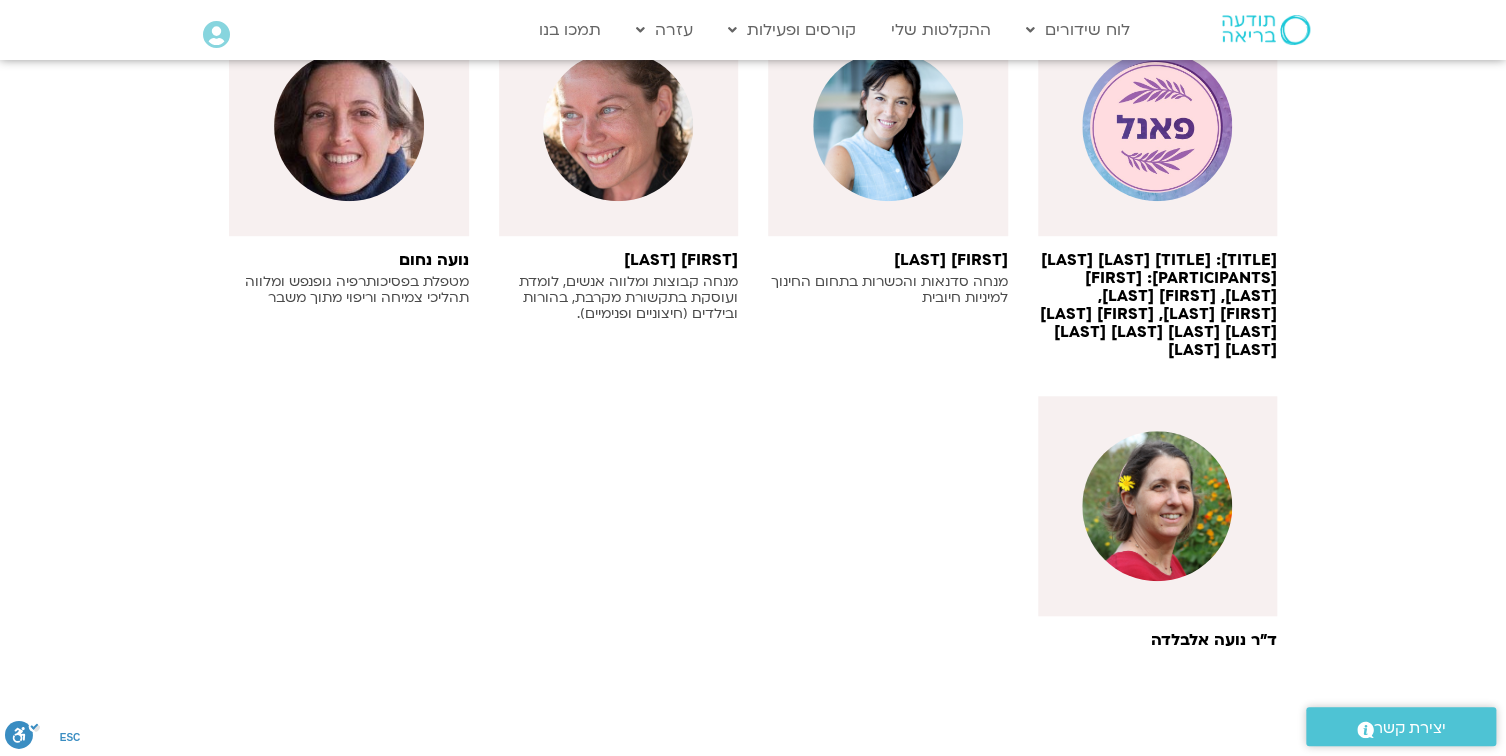 scroll, scrollTop: 640, scrollLeft: 0, axis: vertical 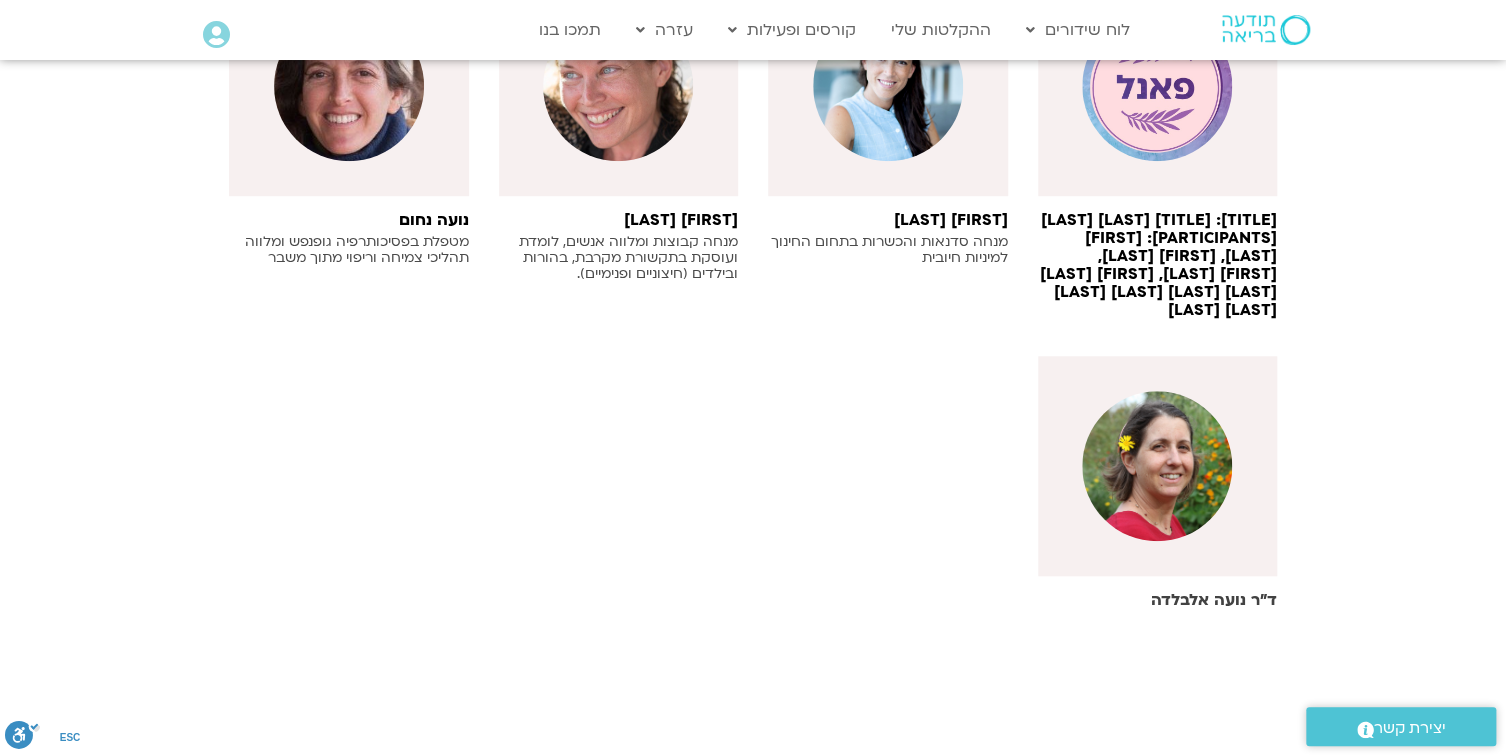 click at bounding box center (1157, 466) 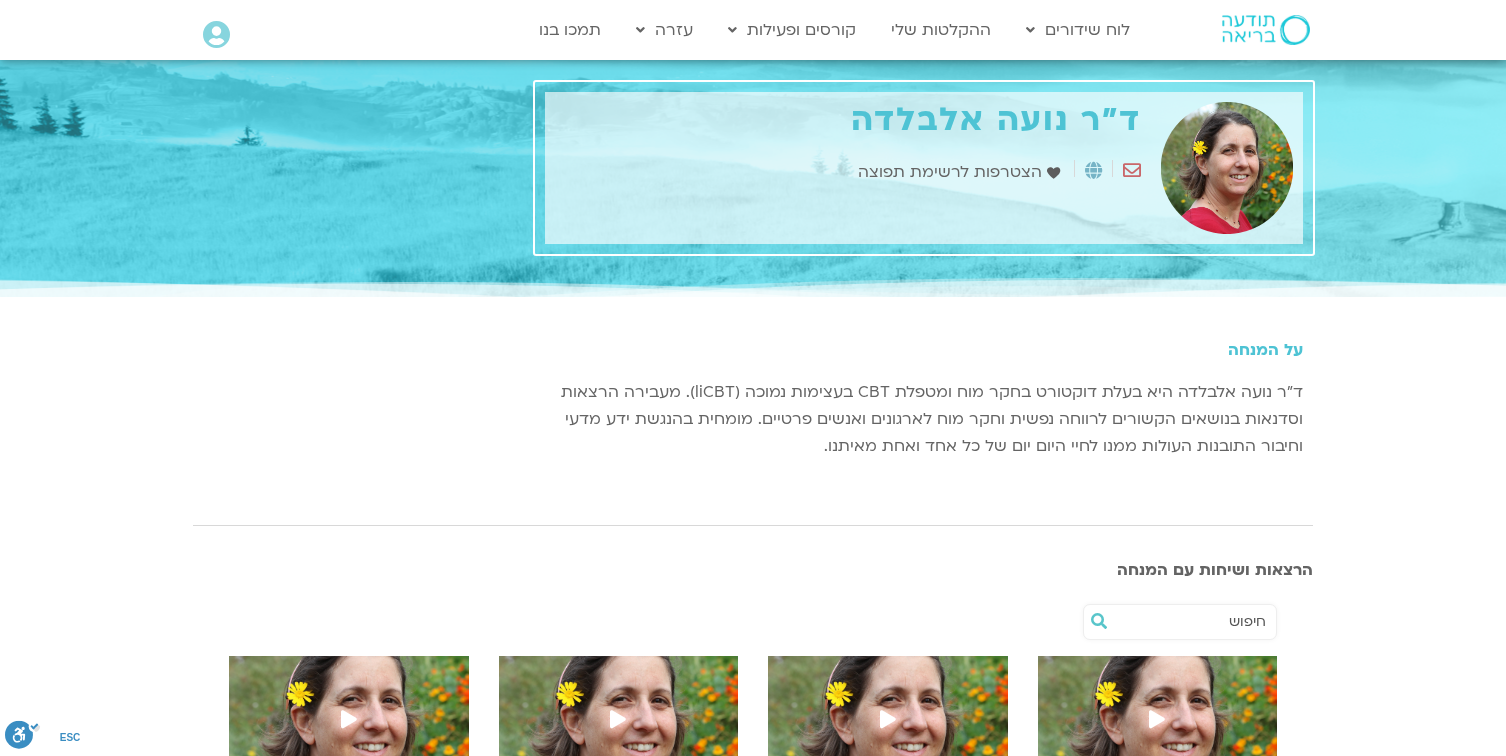 scroll, scrollTop: 0, scrollLeft: 0, axis: both 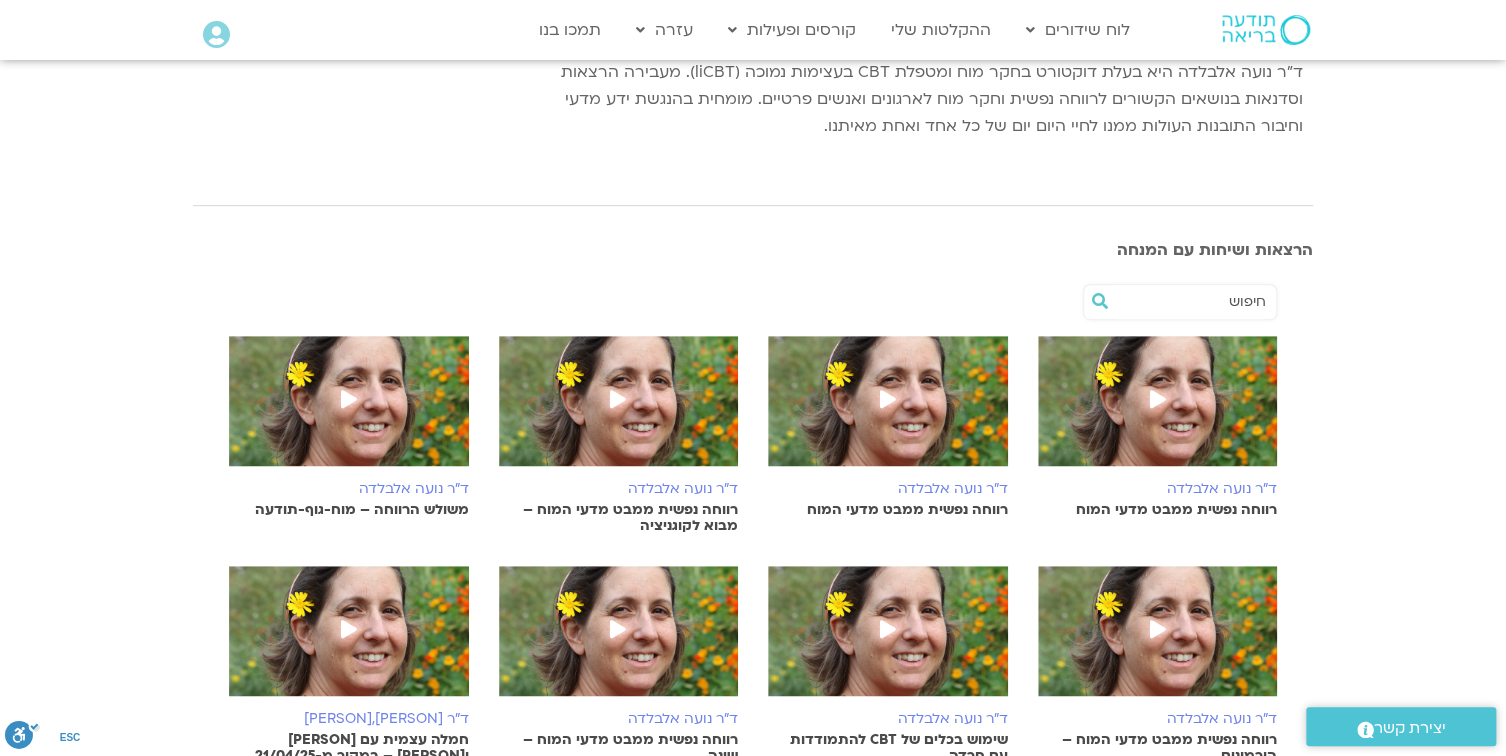 click at bounding box center [1157, 399] 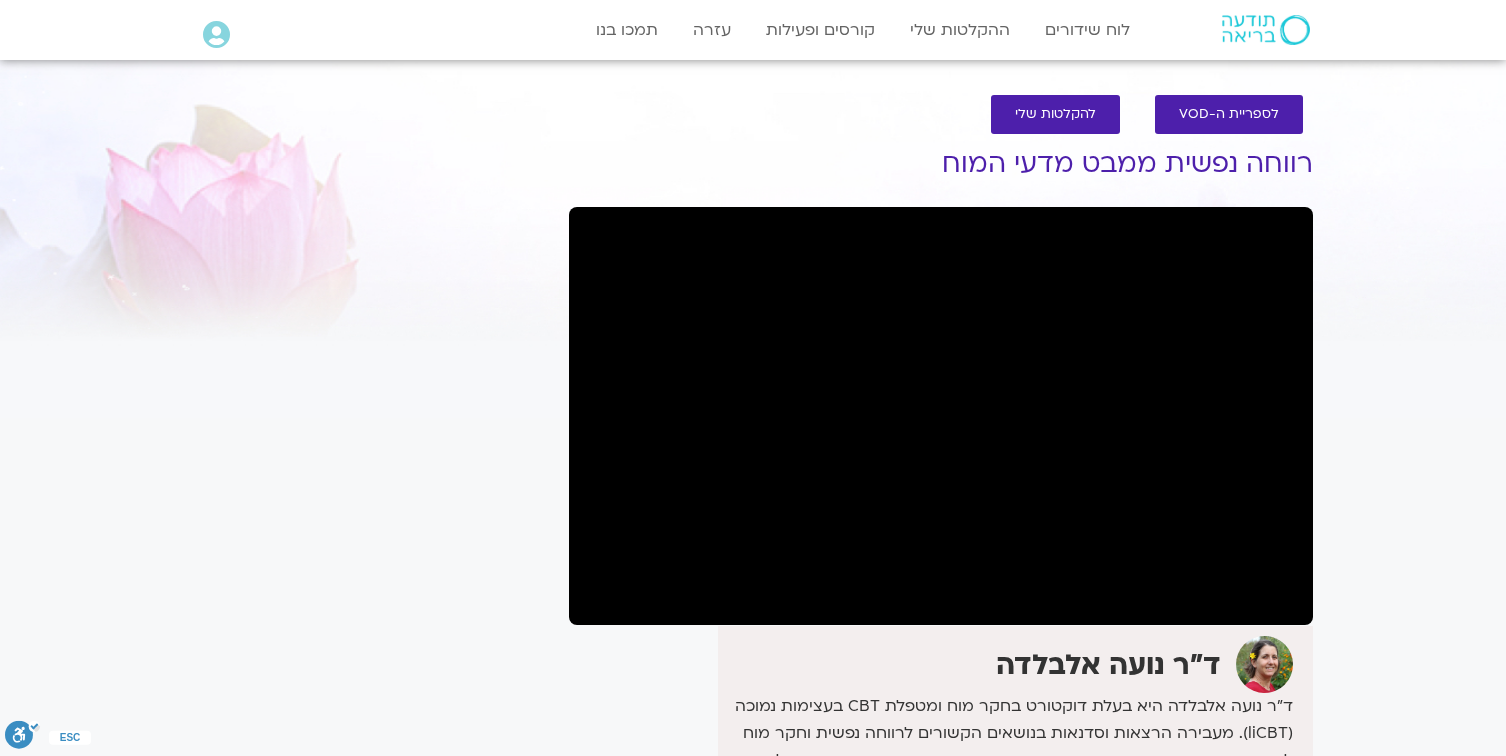scroll, scrollTop: 0, scrollLeft: 0, axis: both 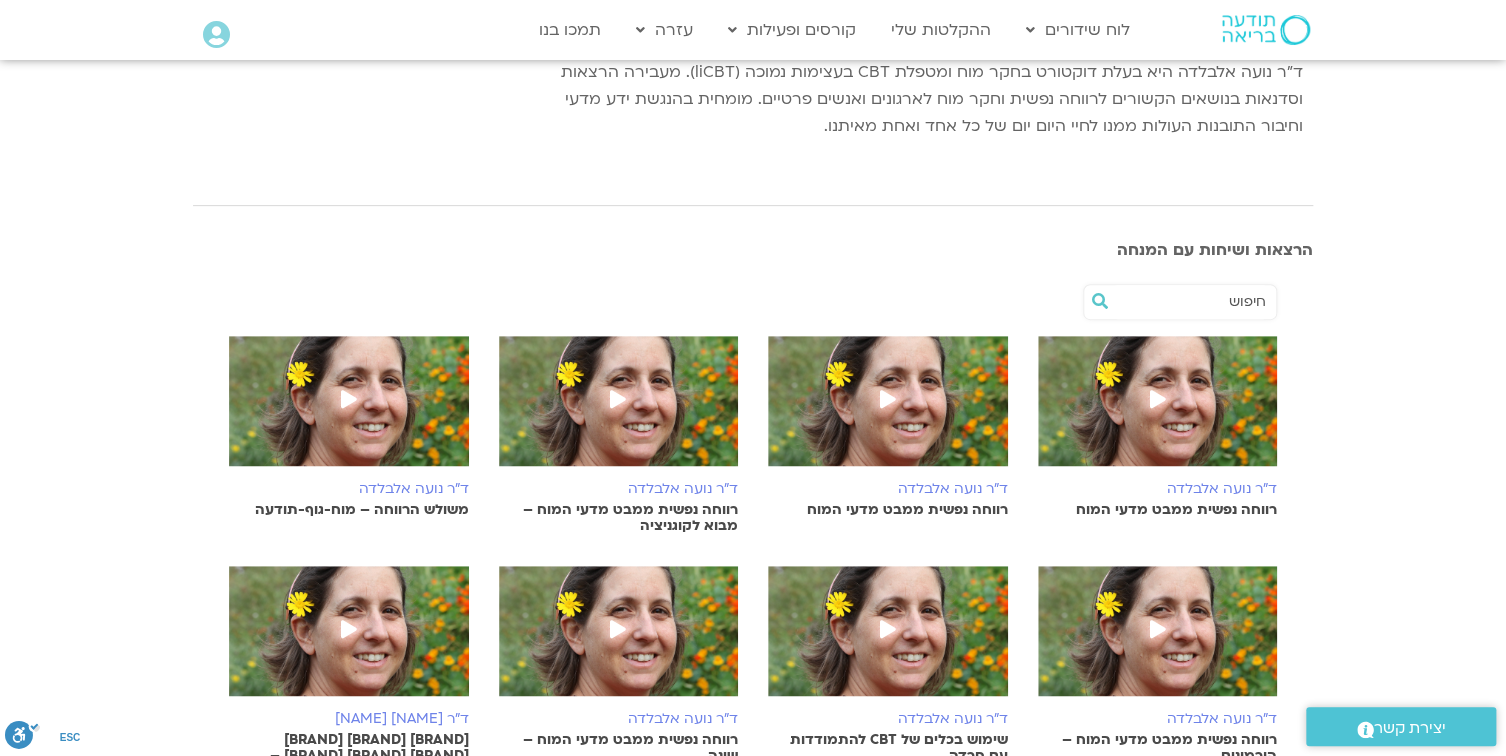 click at bounding box center (888, 399) 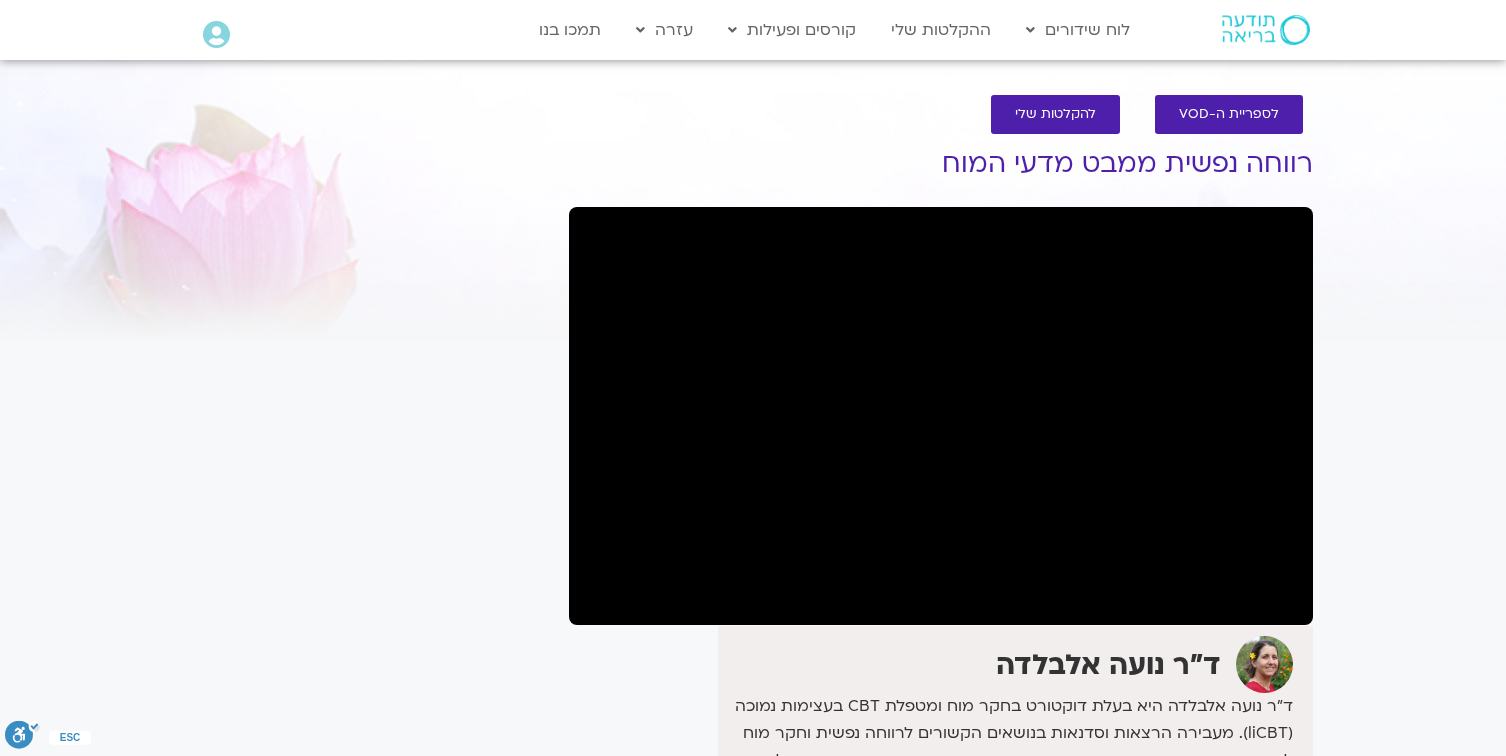 scroll, scrollTop: 0, scrollLeft: 0, axis: both 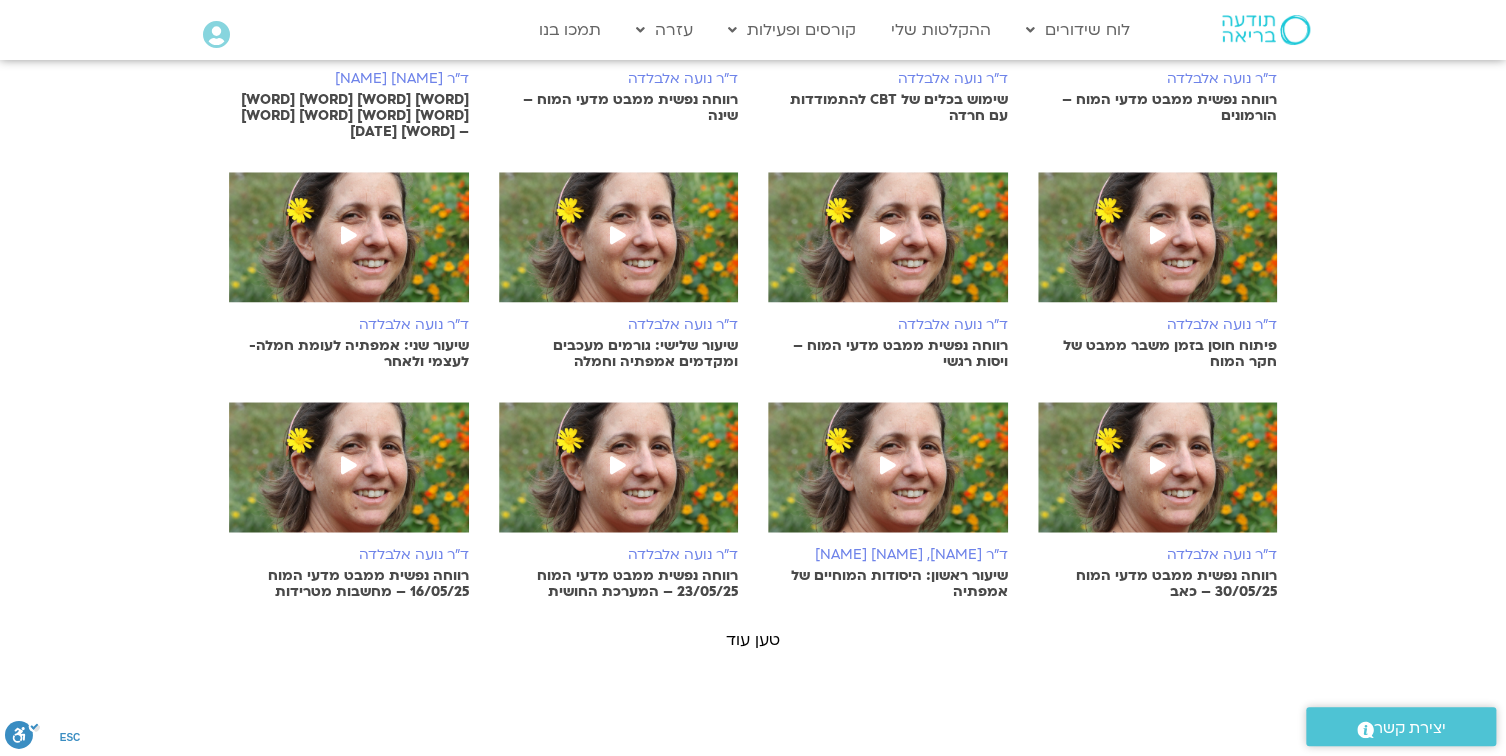 click at bounding box center [618, 235] 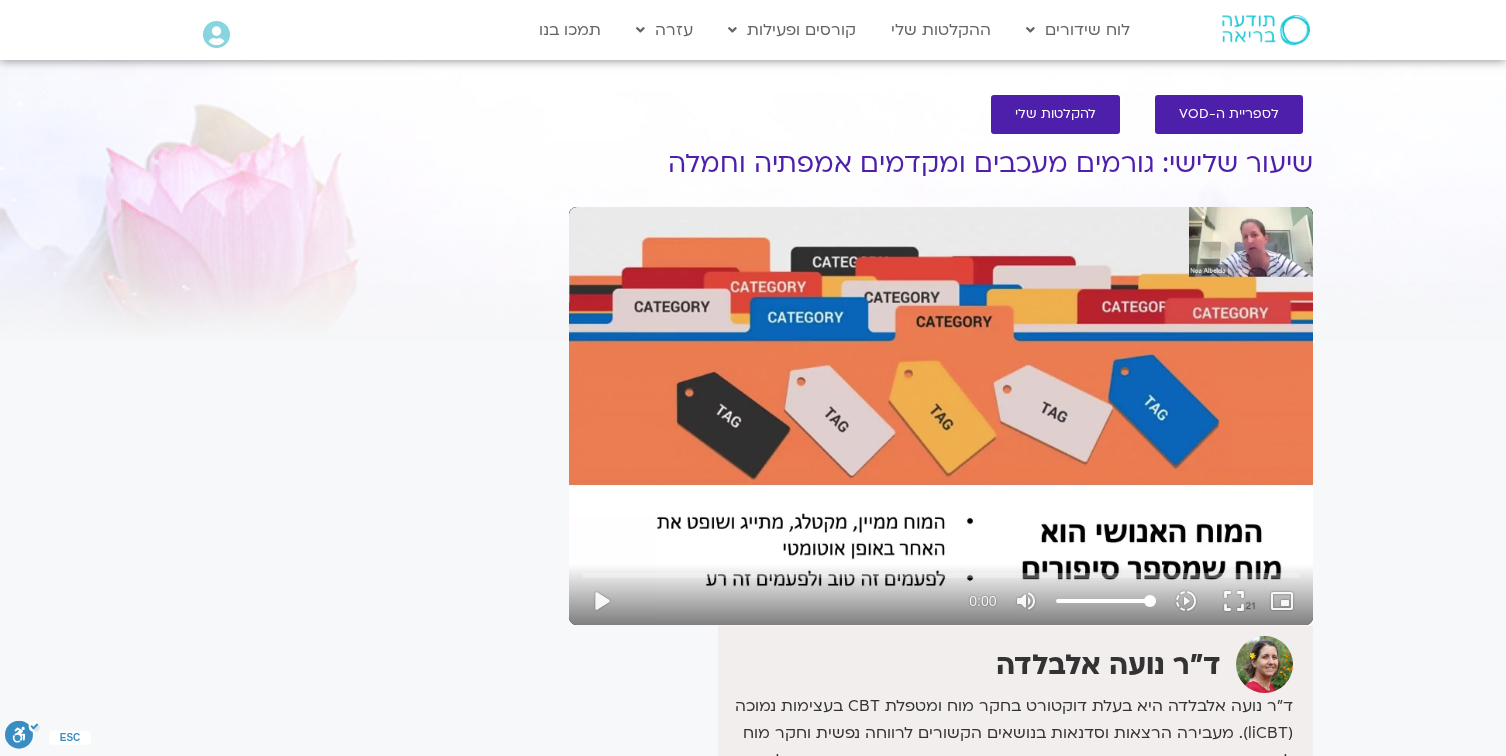 scroll, scrollTop: 0, scrollLeft: 0, axis: both 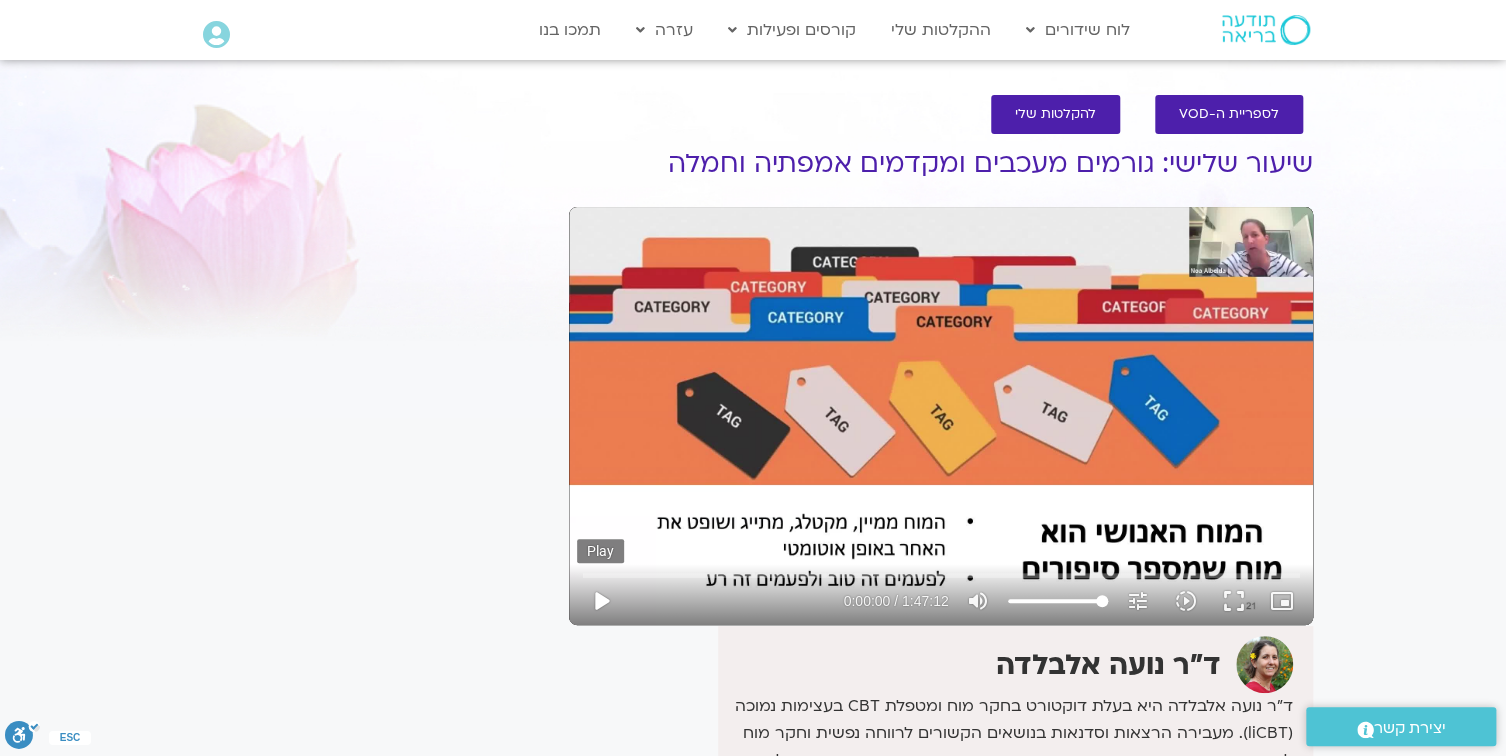 click on "play_arrow" at bounding box center [601, 601] 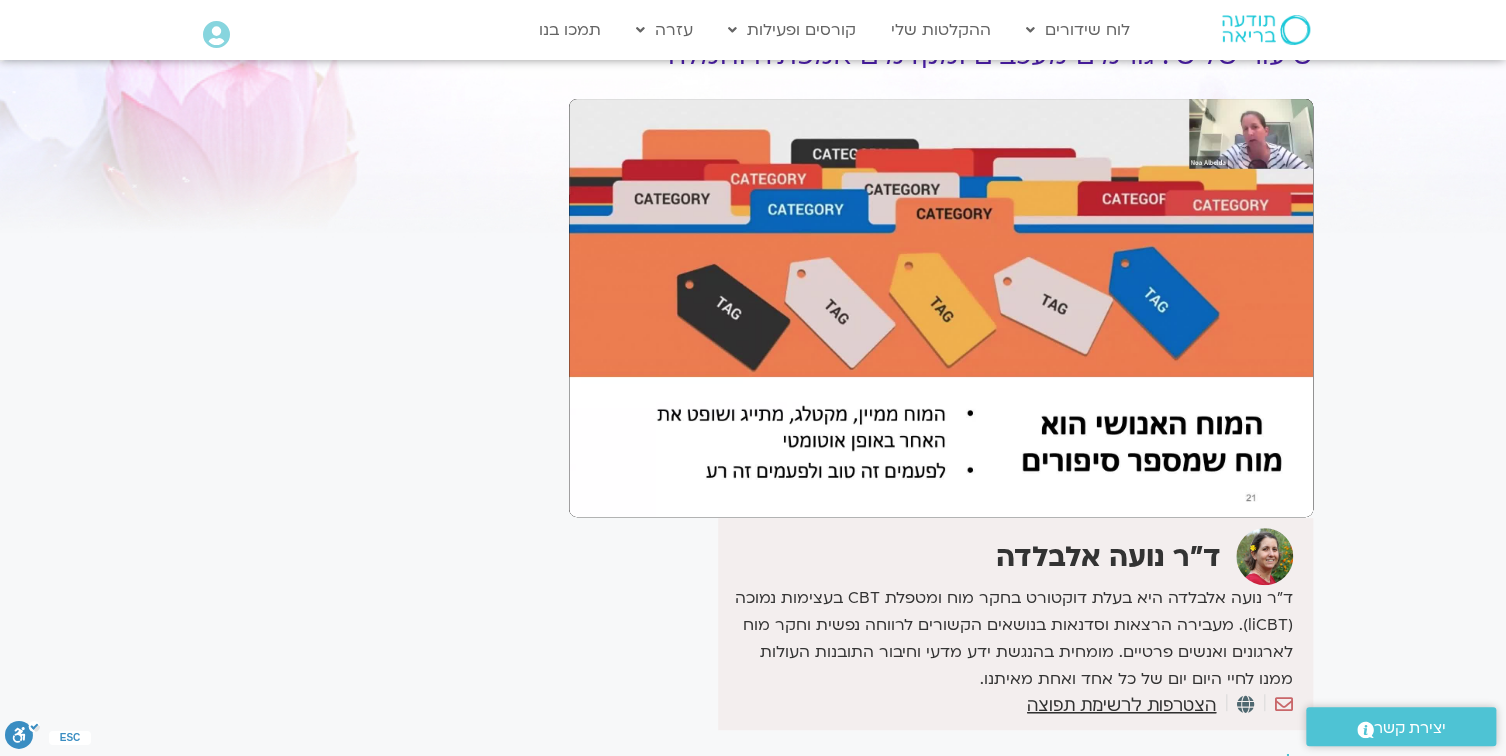 scroll, scrollTop: 80, scrollLeft: 0, axis: vertical 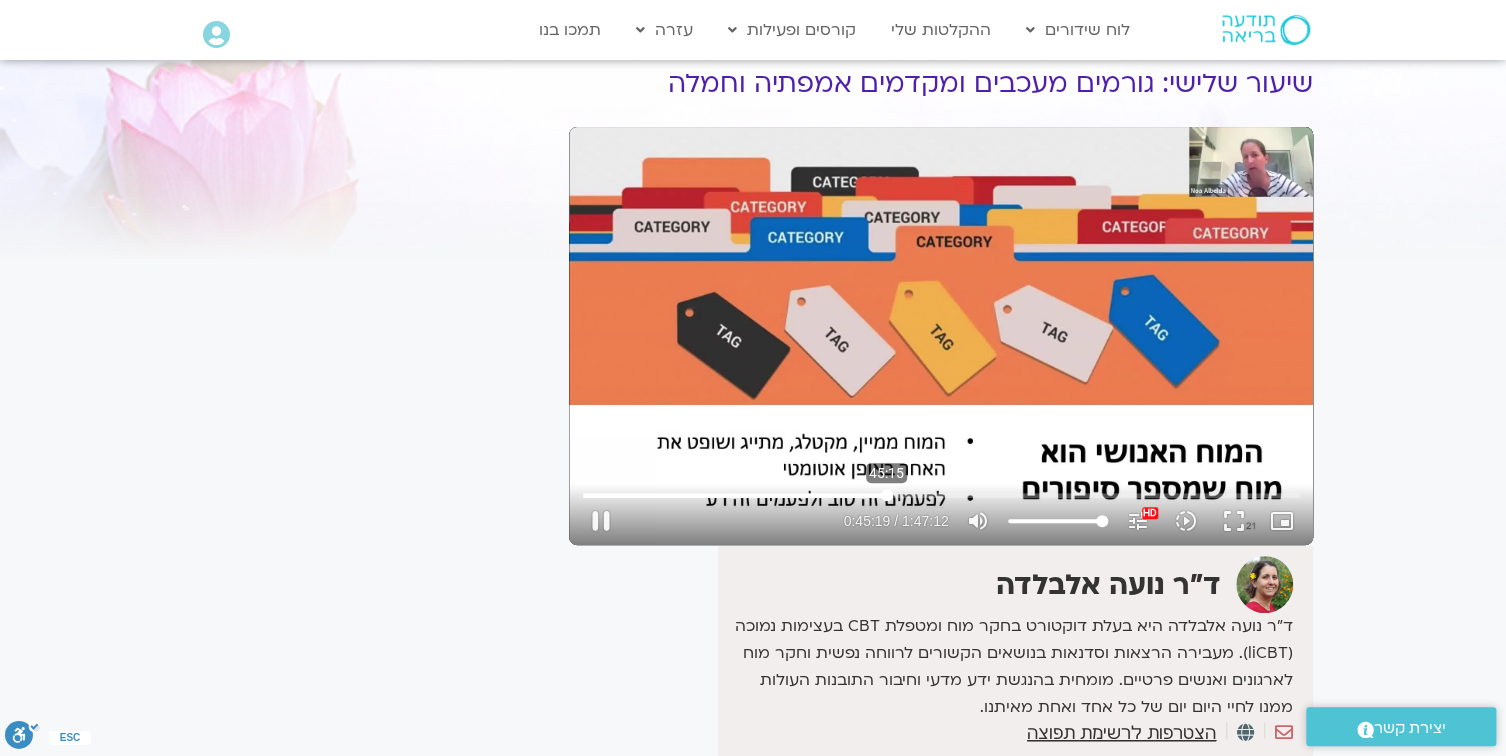 click at bounding box center [941, 495] 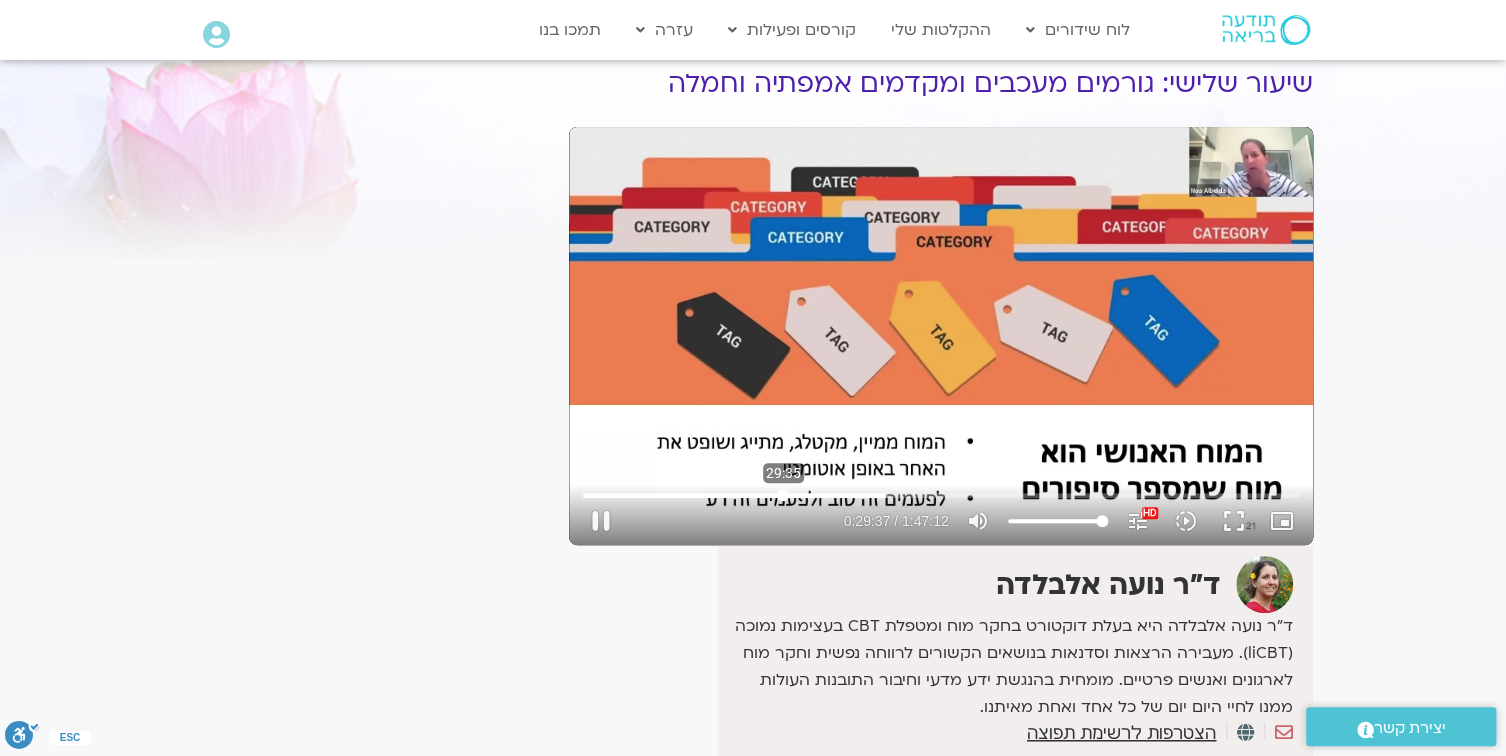 click at bounding box center [941, 495] 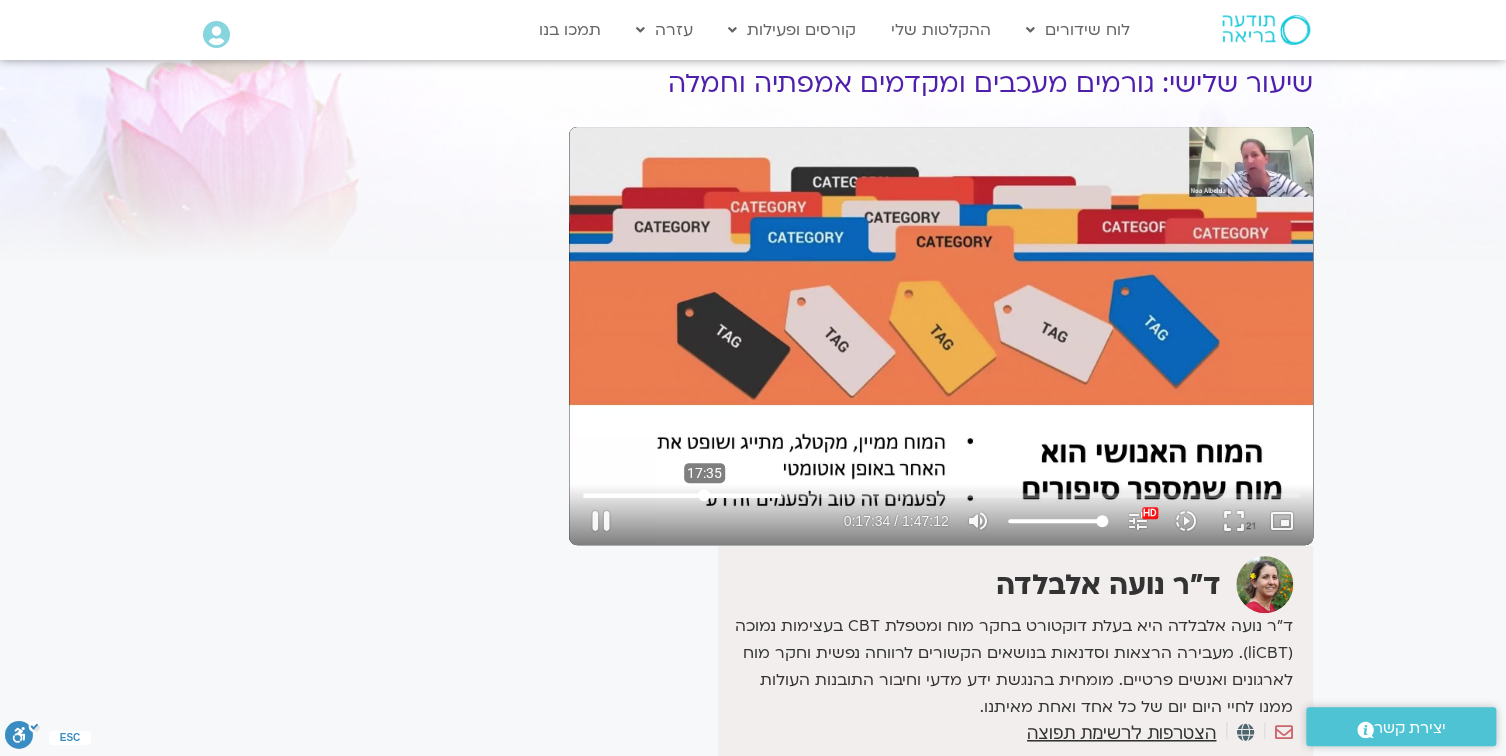 click at bounding box center (941, 495) 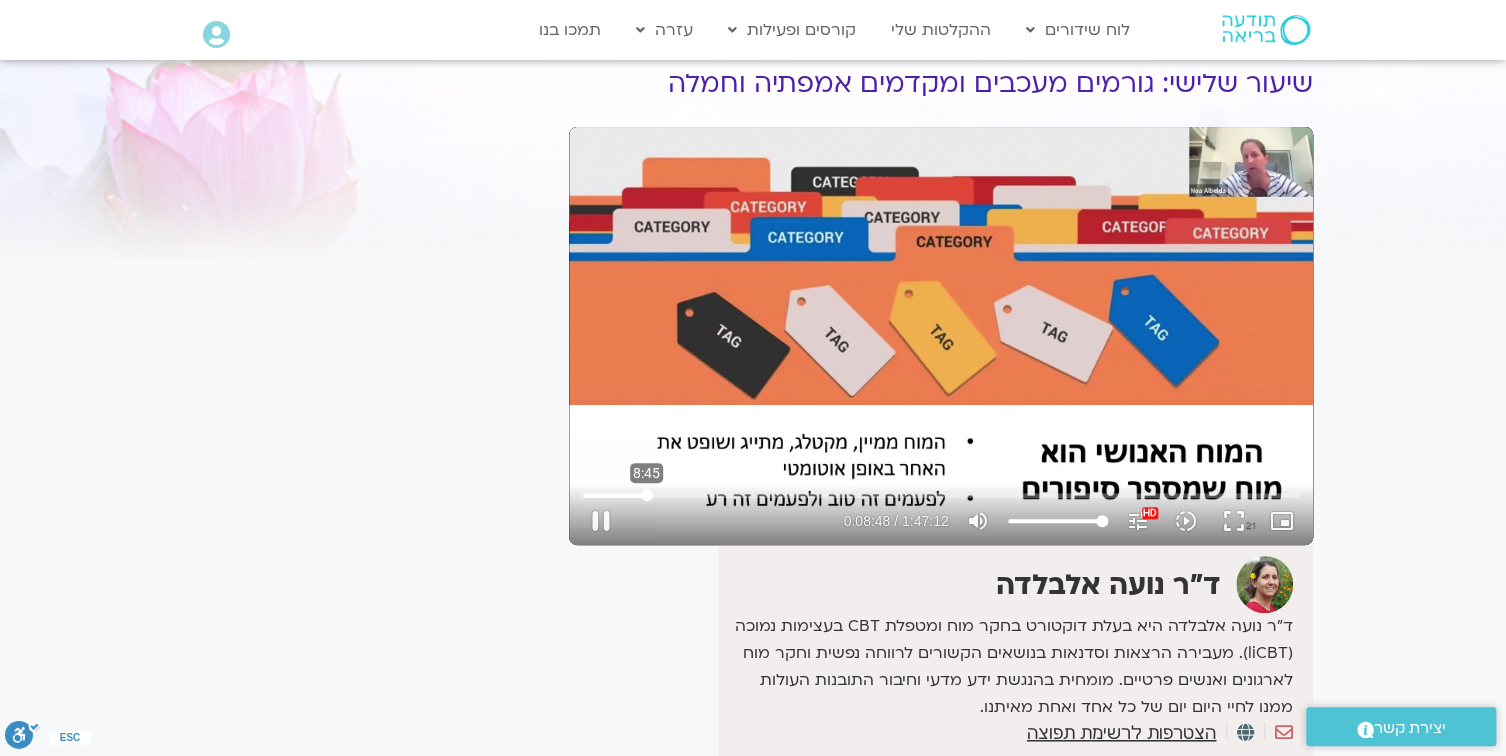 click at bounding box center [941, 495] 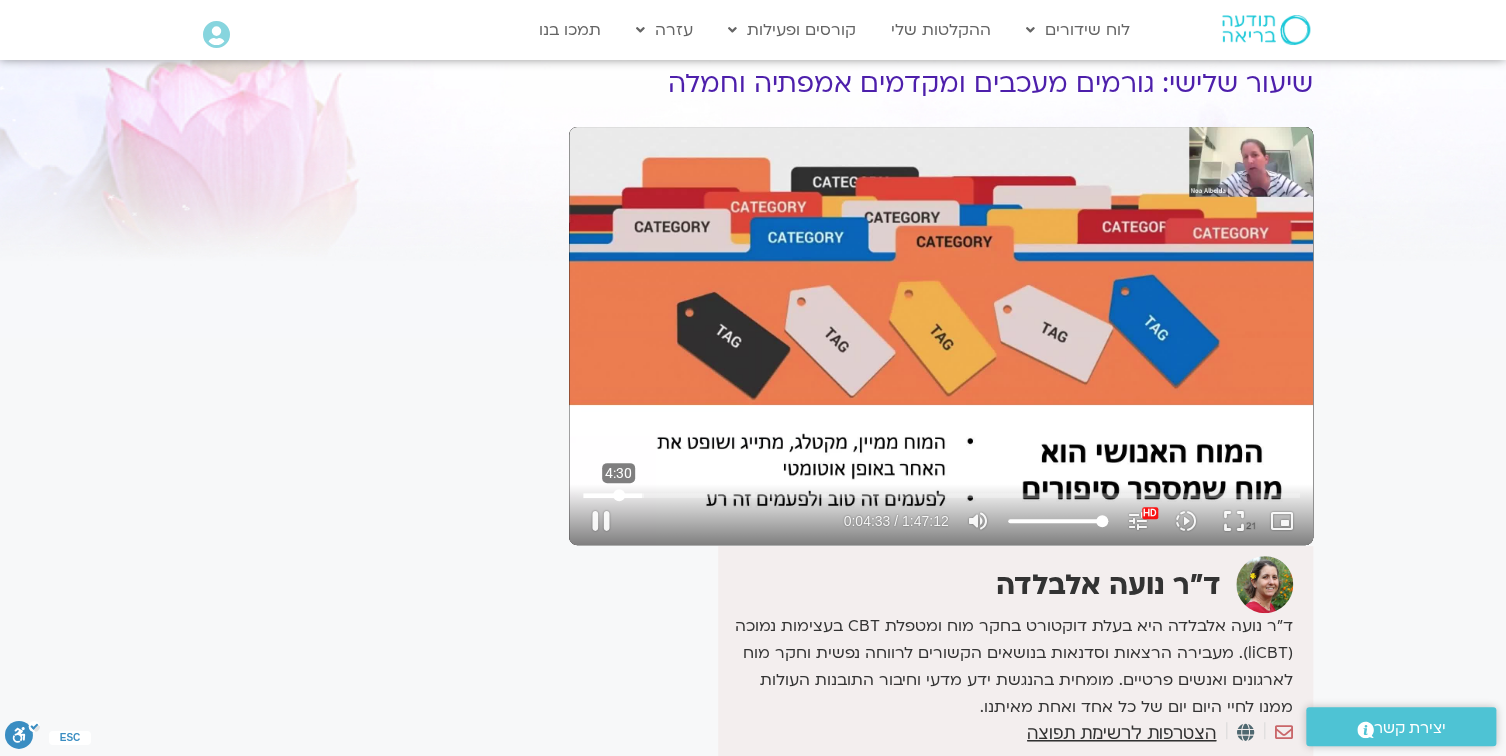 click at bounding box center [941, 495] 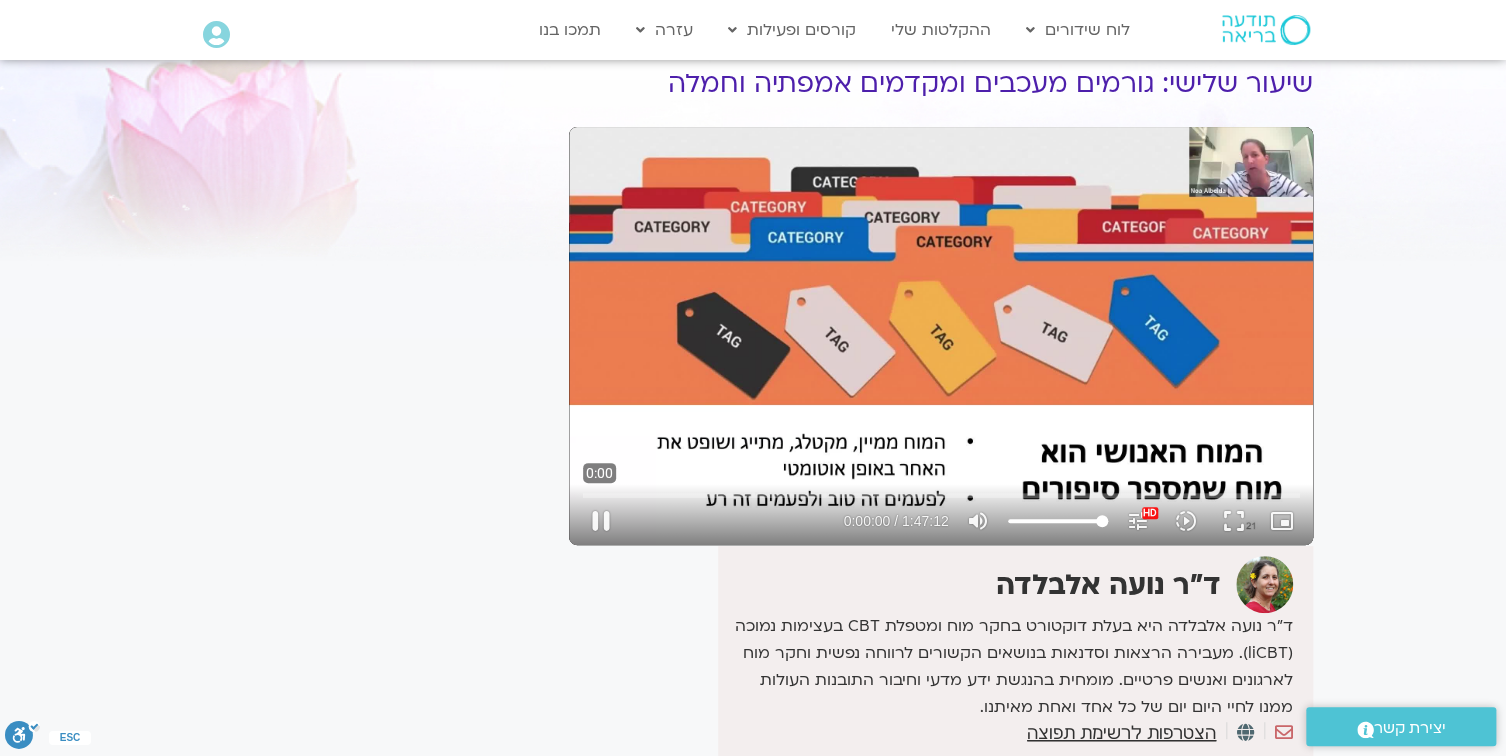 drag, startPoint x: 616, startPoint y: 490, endPoint x: 565, endPoint y: 533, distance: 66.70832 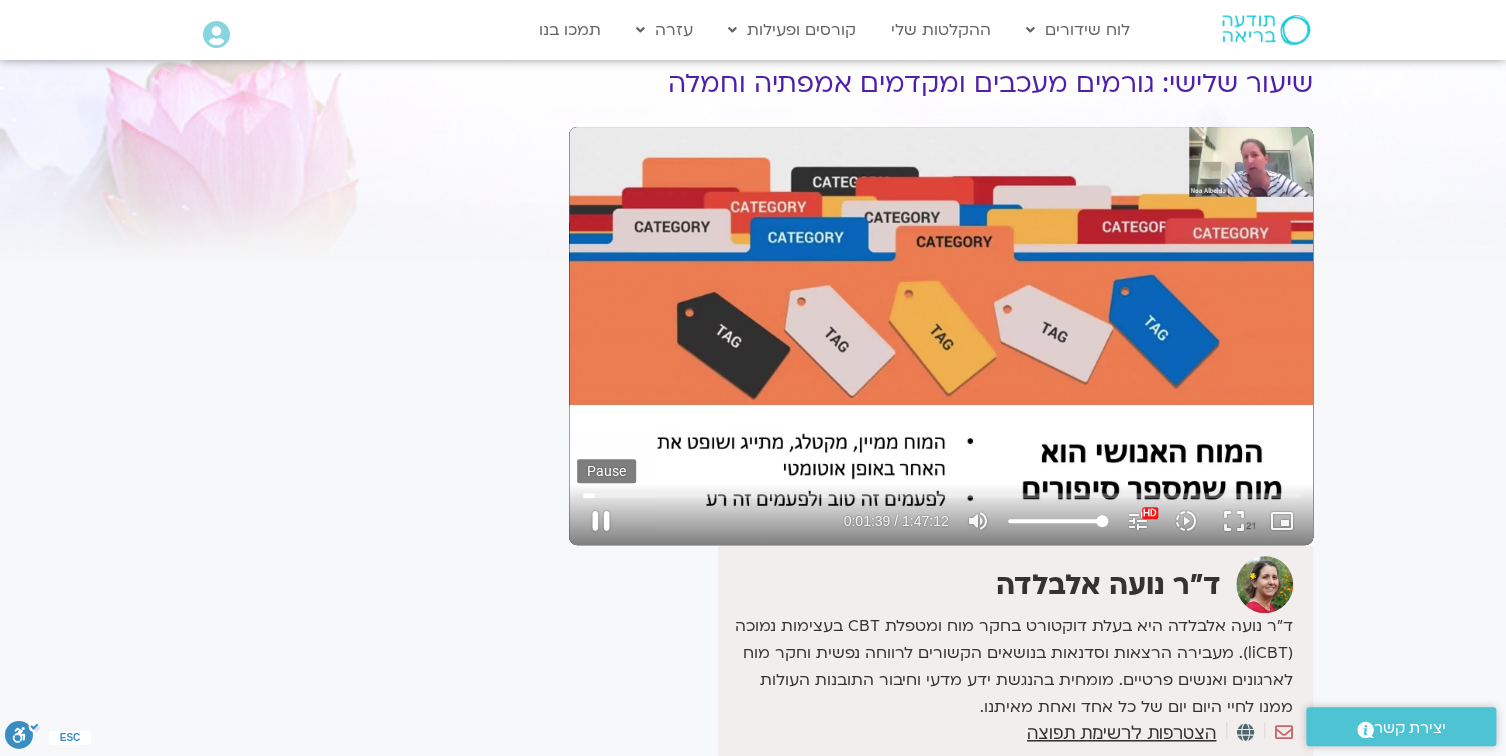 click on "pause" at bounding box center (601, 521) 